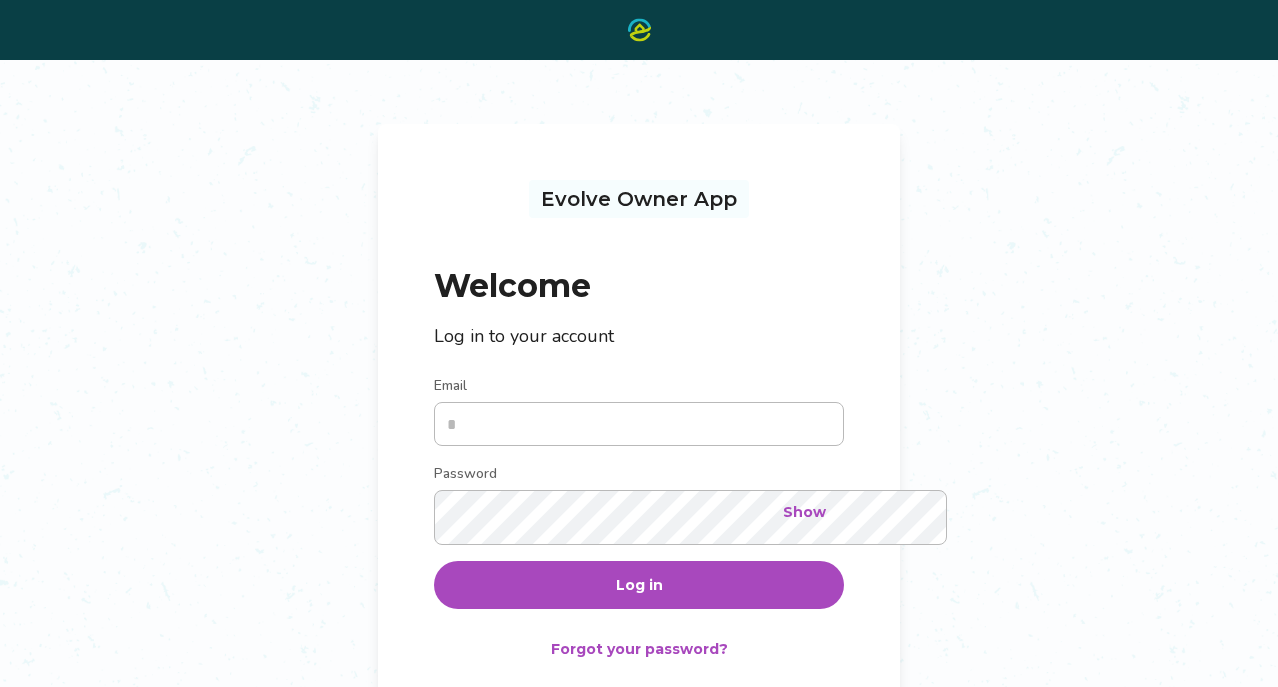 scroll, scrollTop: 0, scrollLeft: 0, axis: both 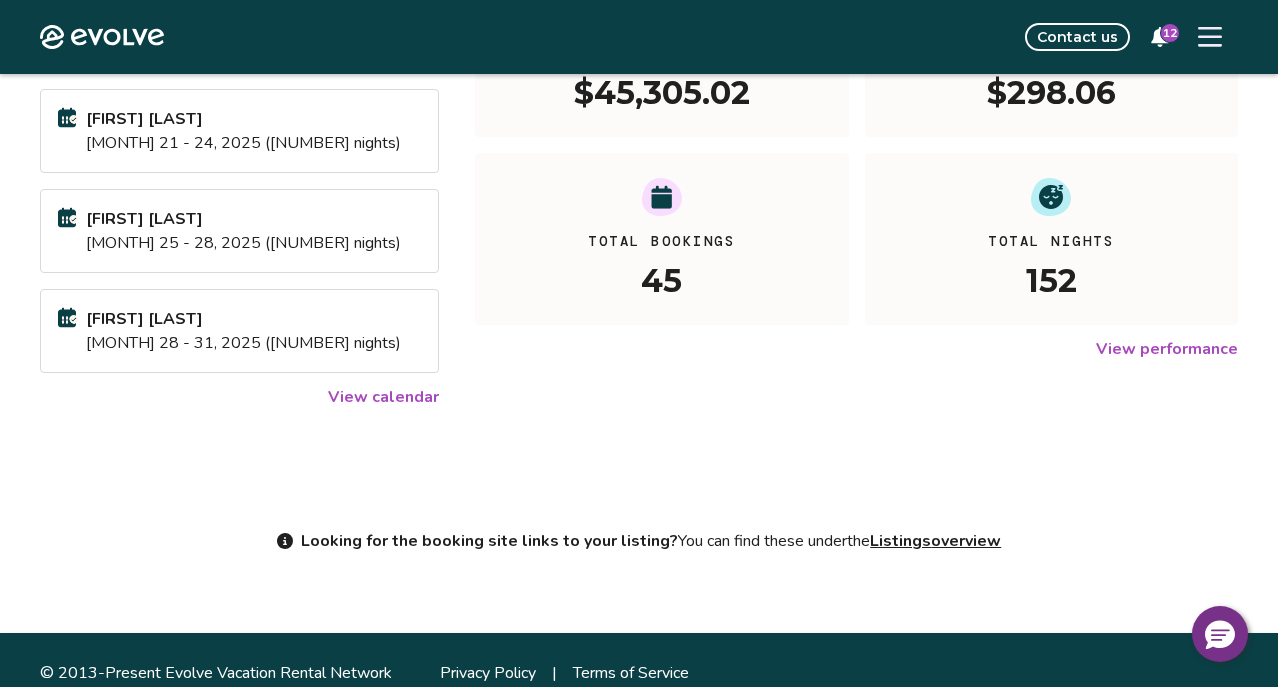 click on "View performance" at bounding box center [1167, 349] 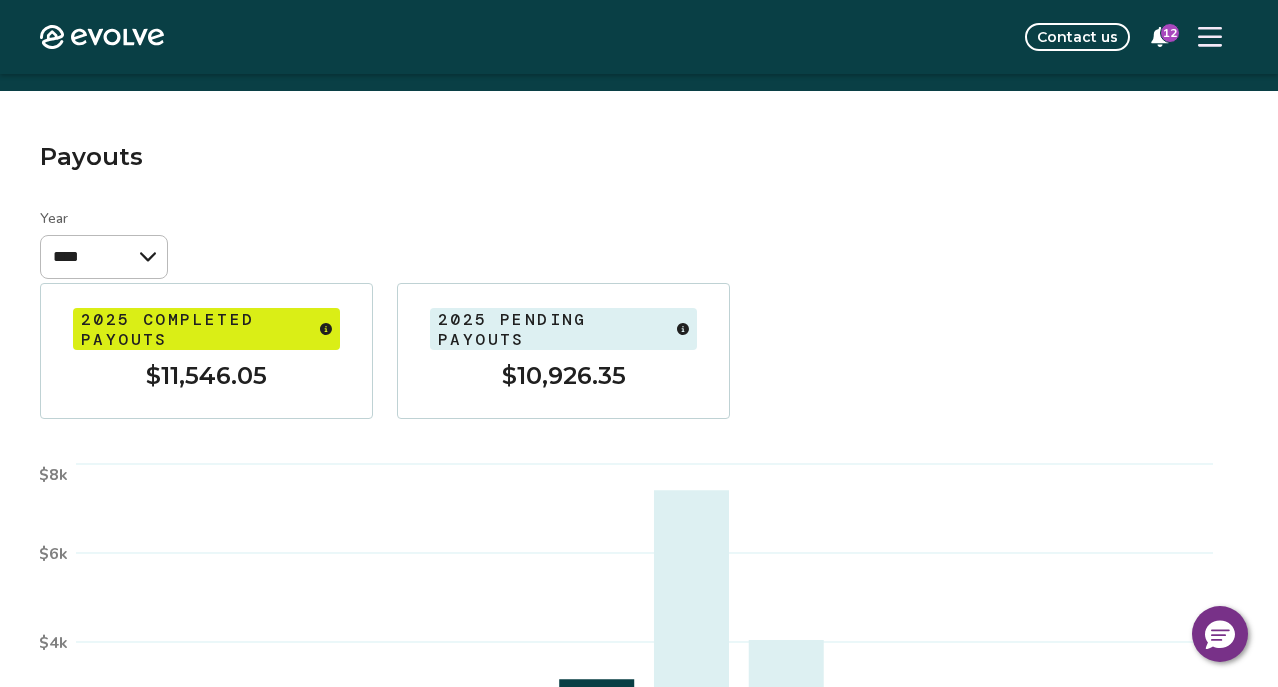 scroll, scrollTop: 50, scrollLeft: 0, axis: vertical 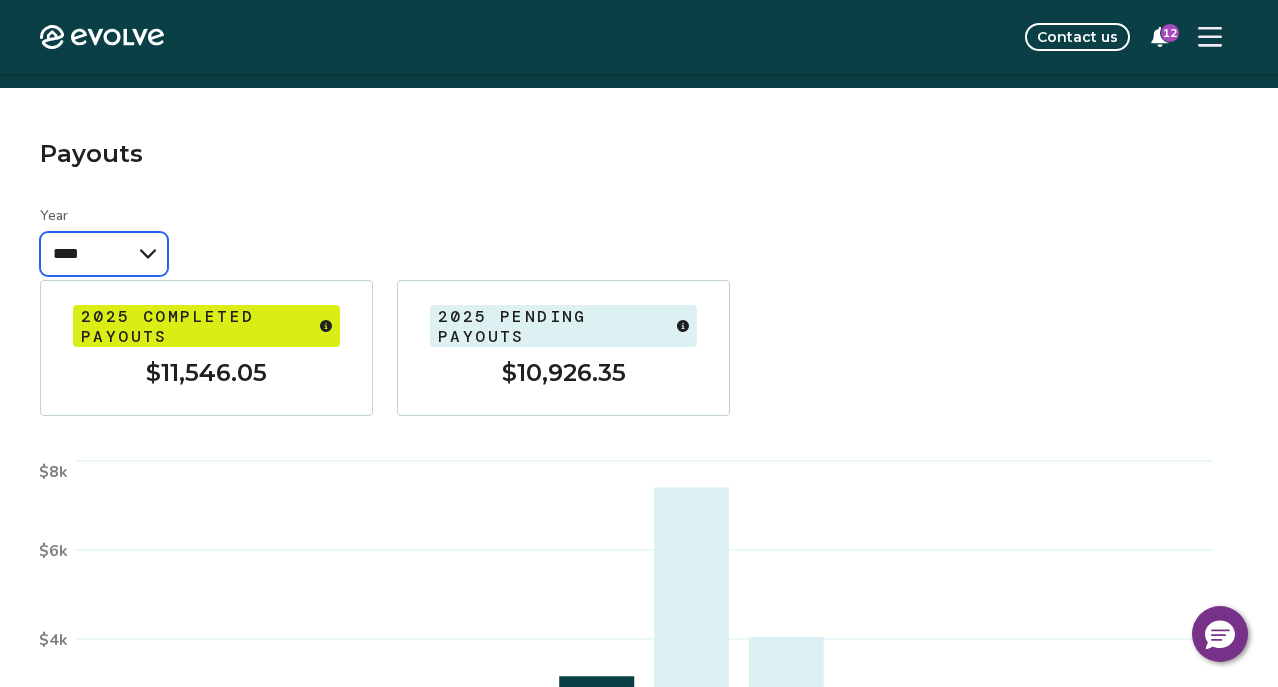 click on "**** **** ****" at bounding box center [104, 254] 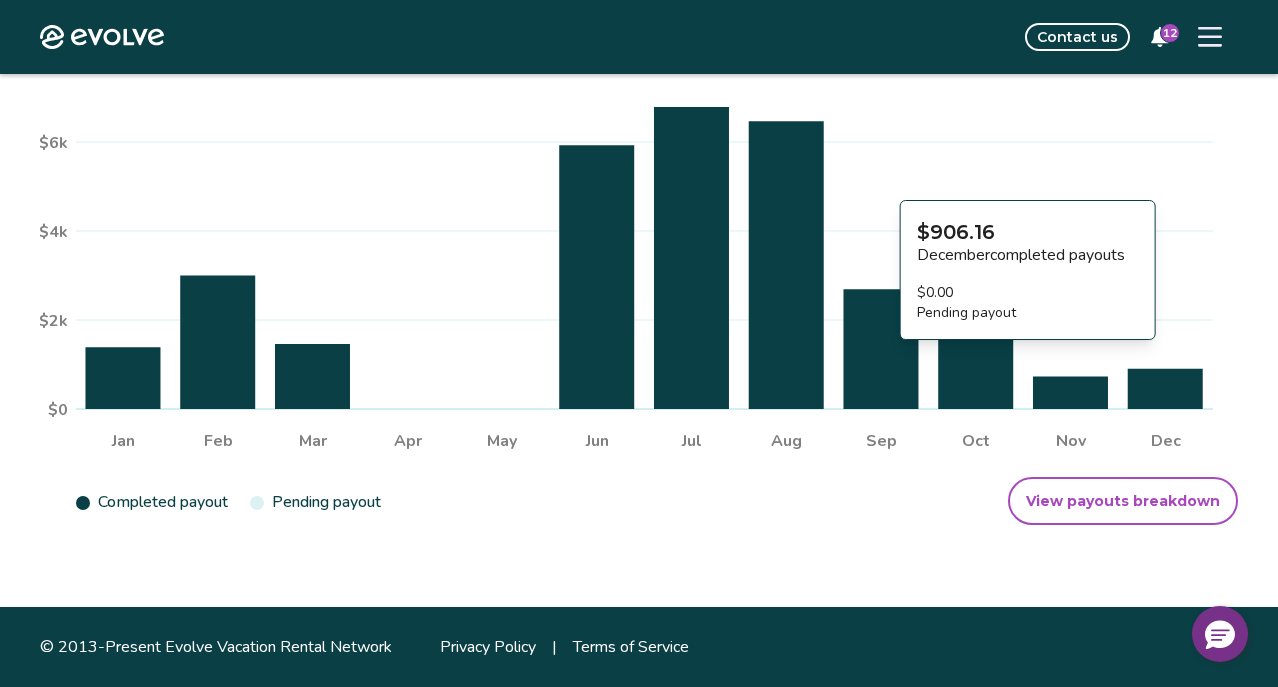 scroll, scrollTop: 459, scrollLeft: 0, axis: vertical 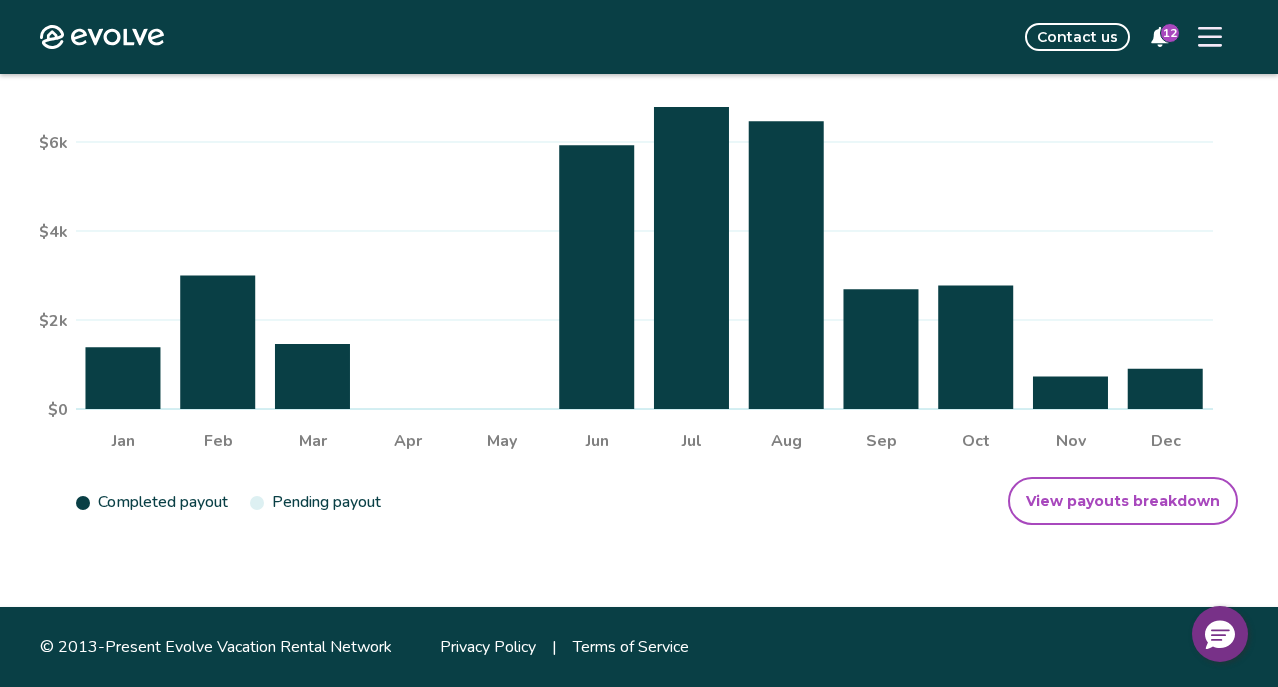 click on "View payouts breakdown" at bounding box center [1123, 501] 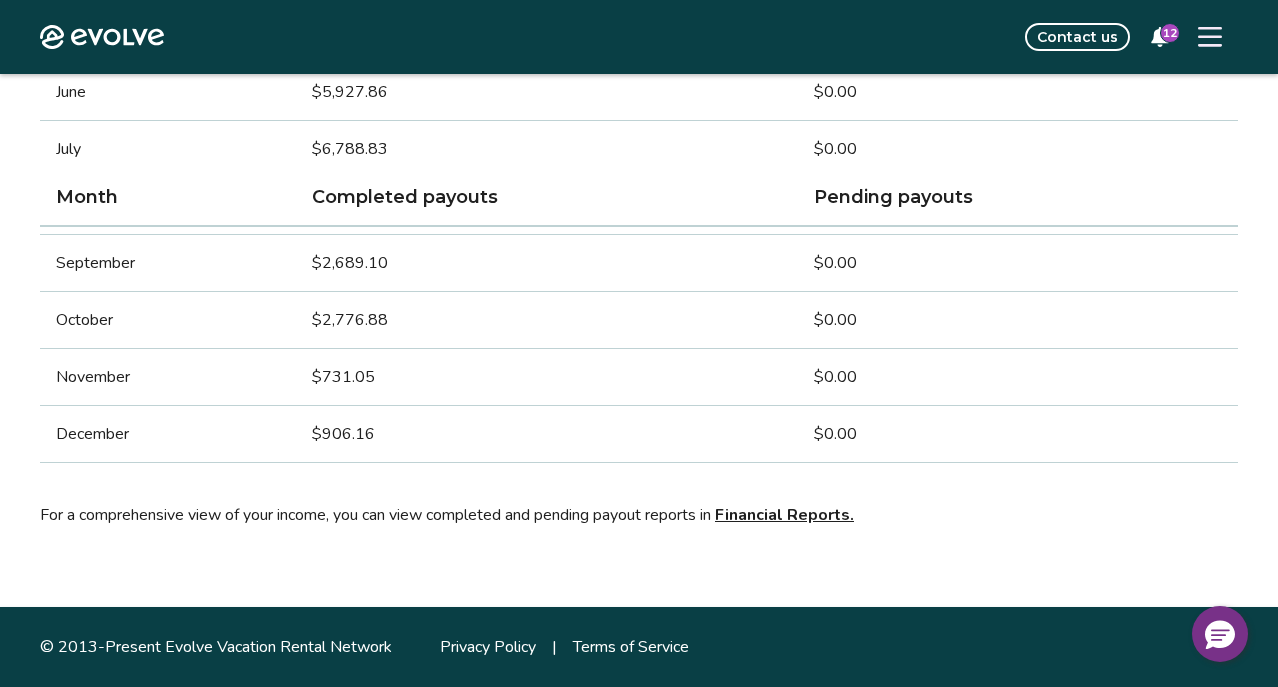 scroll, scrollTop: 968, scrollLeft: 0, axis: vertical 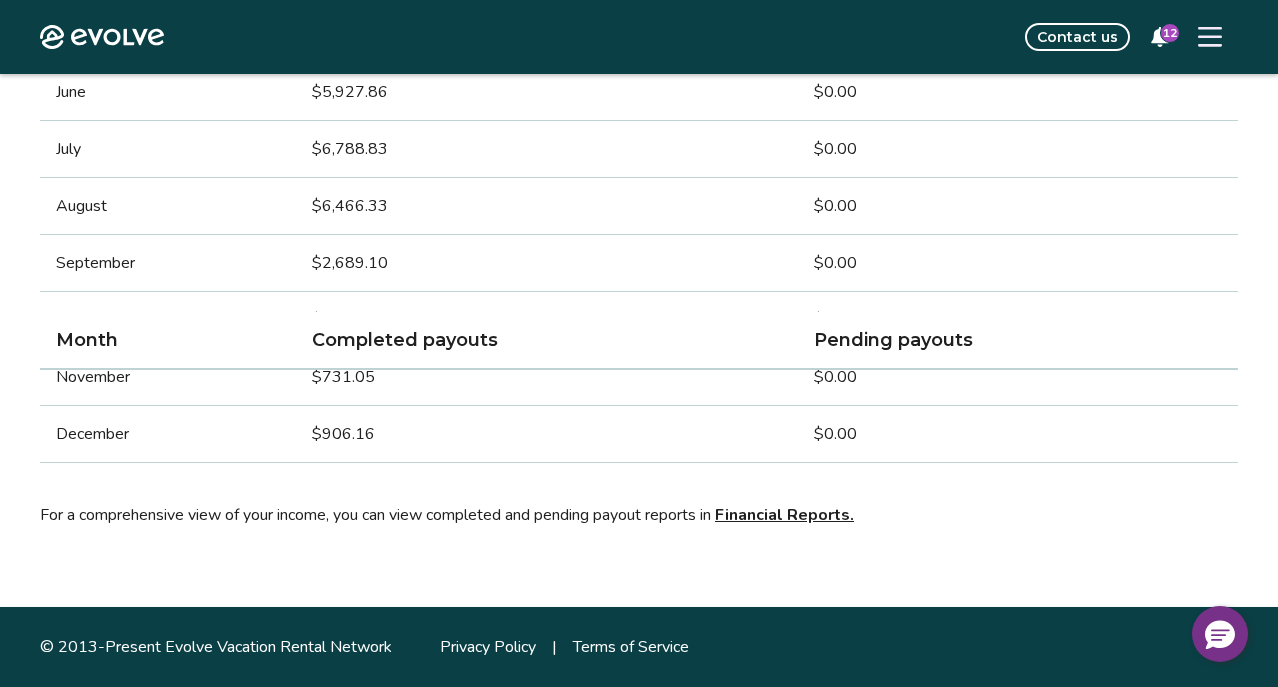 click on "Financial Reports." at bounding box center [784, 515] 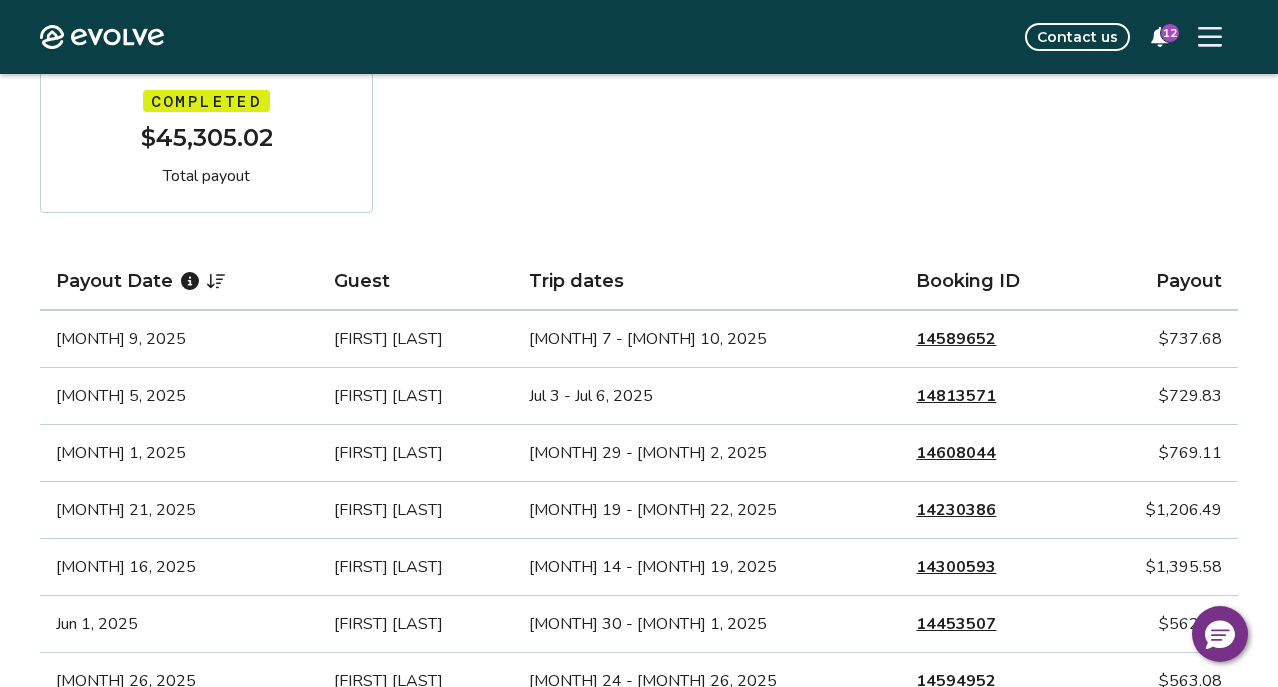 scroll, scrollTop: 283, scrollLeft: 0, axis: vertical 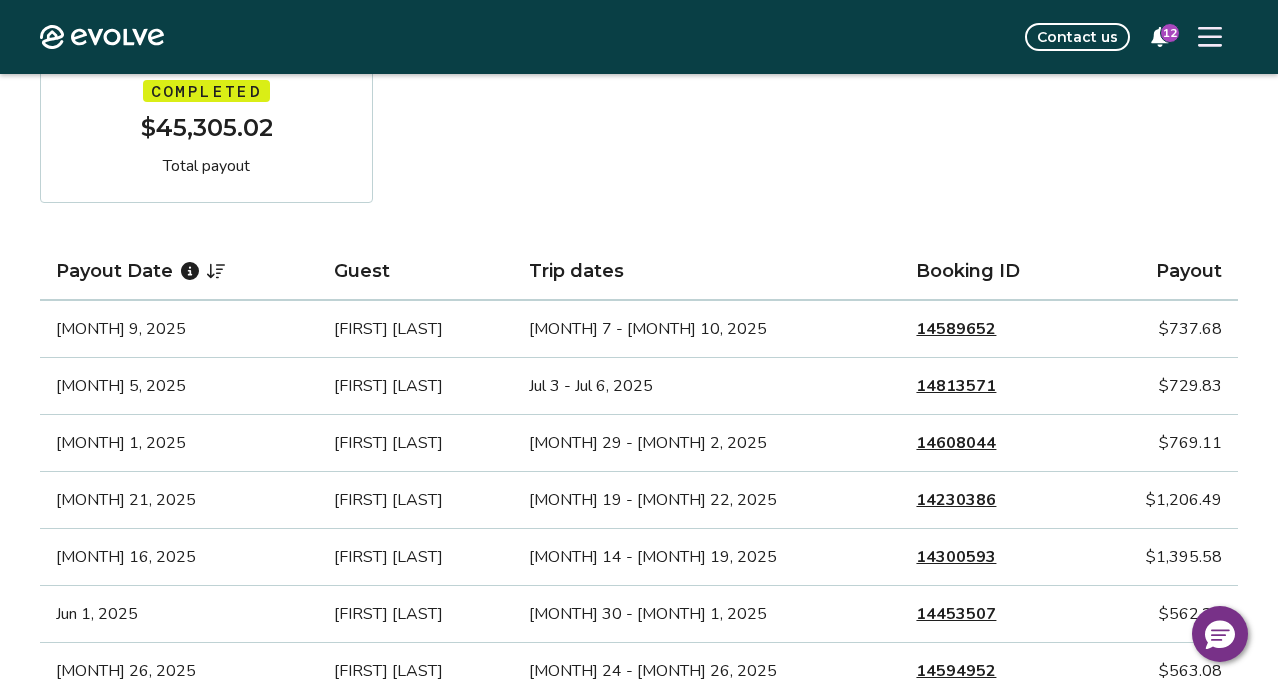 click on "14589652" at bounding box center (956, 329) 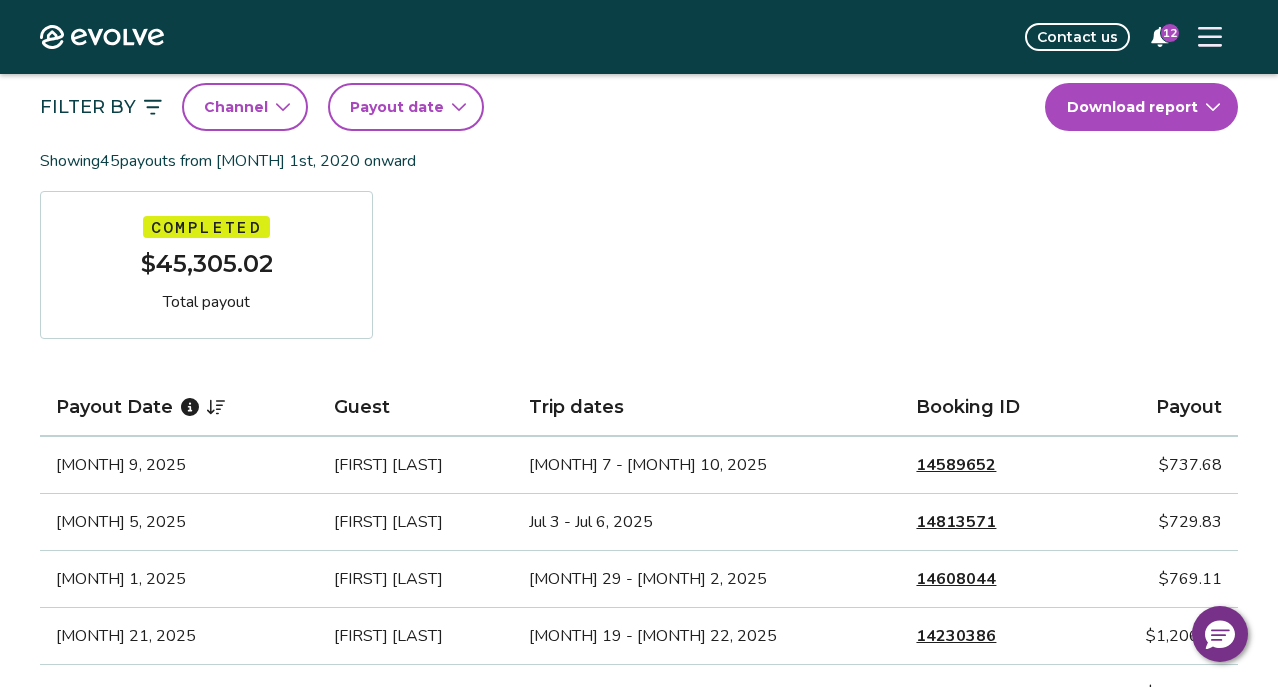 scroll, scrollTop: 0, scrollLeft: 0, axis: both 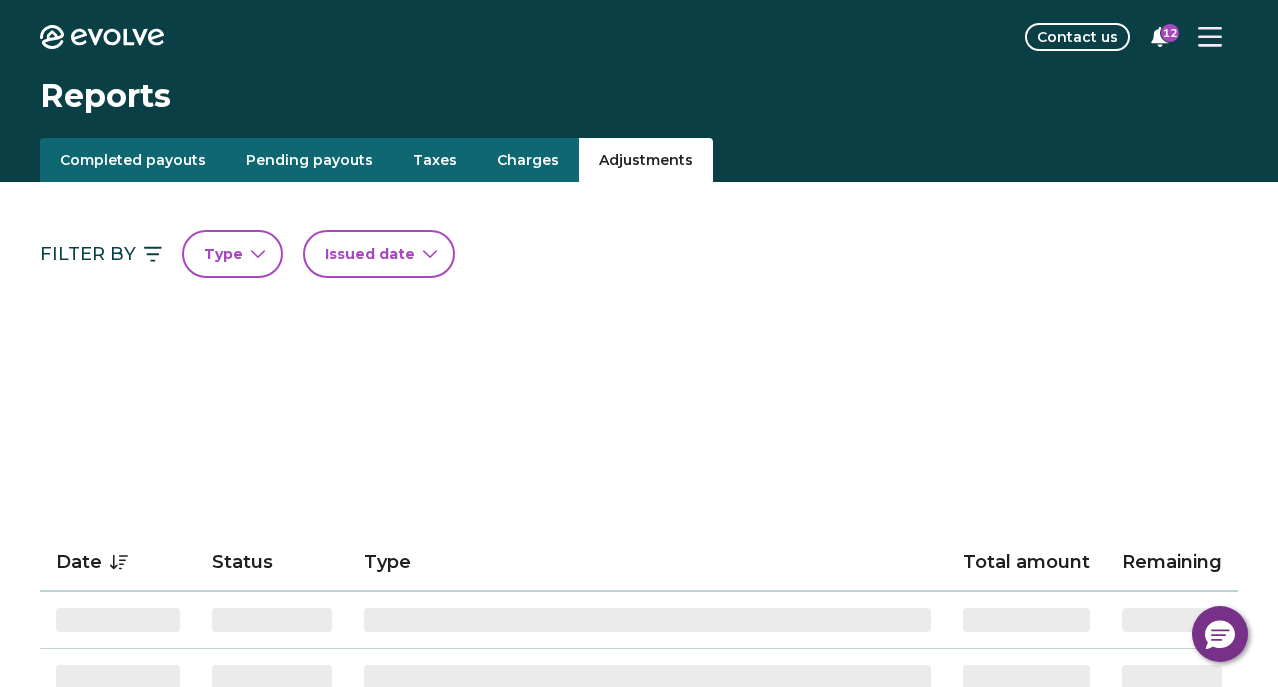 click on "Adjustments" at bounding box center (646, 160) 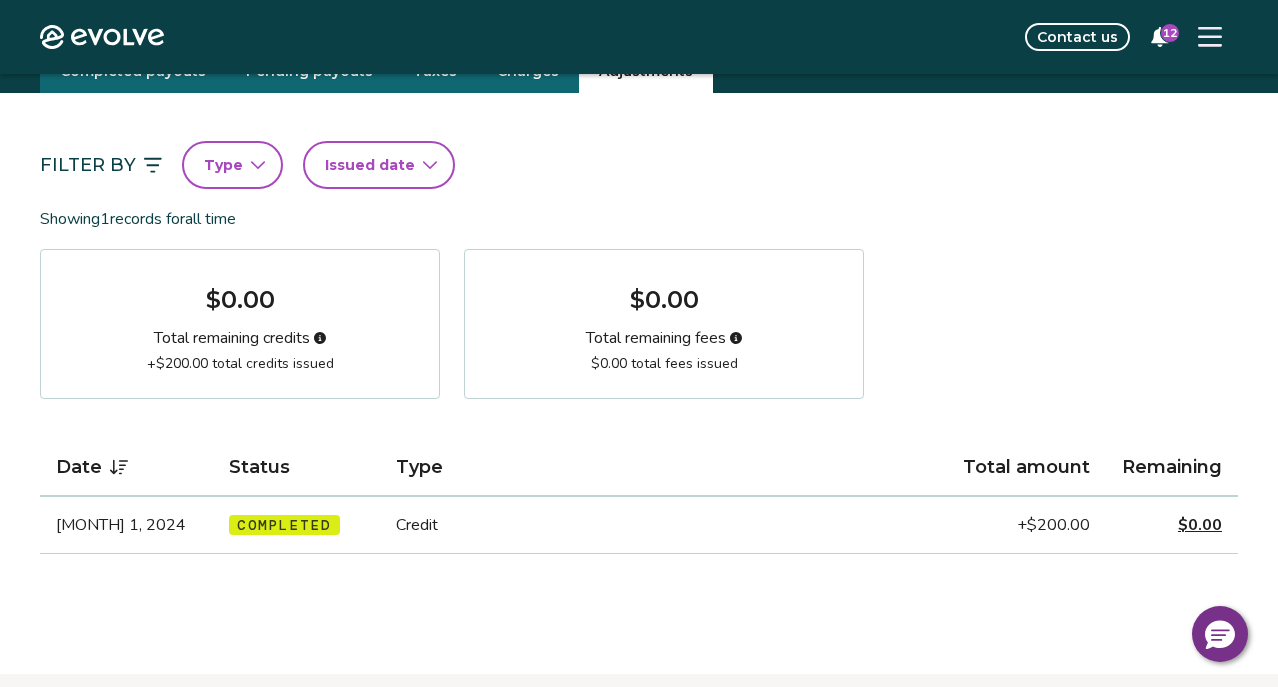 scroll, scrollTop: 0, scrollLeft: 0, axis: both 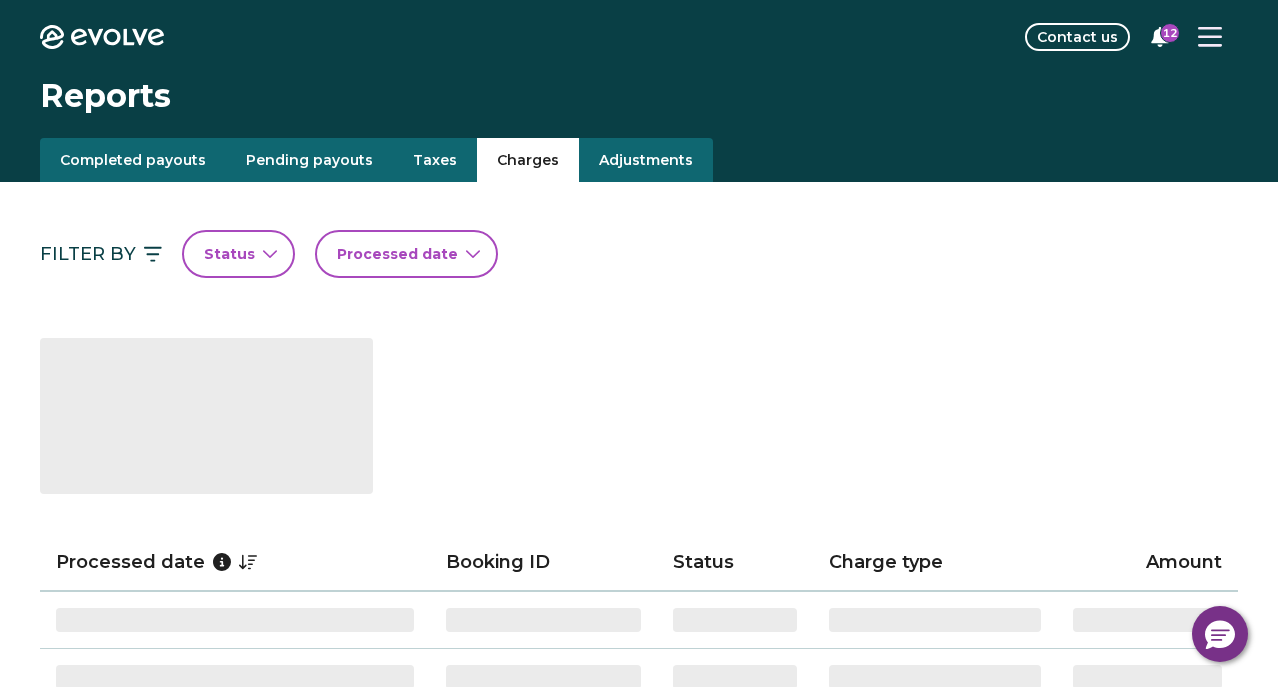click on "Charges" at bounding box center [528, 160] 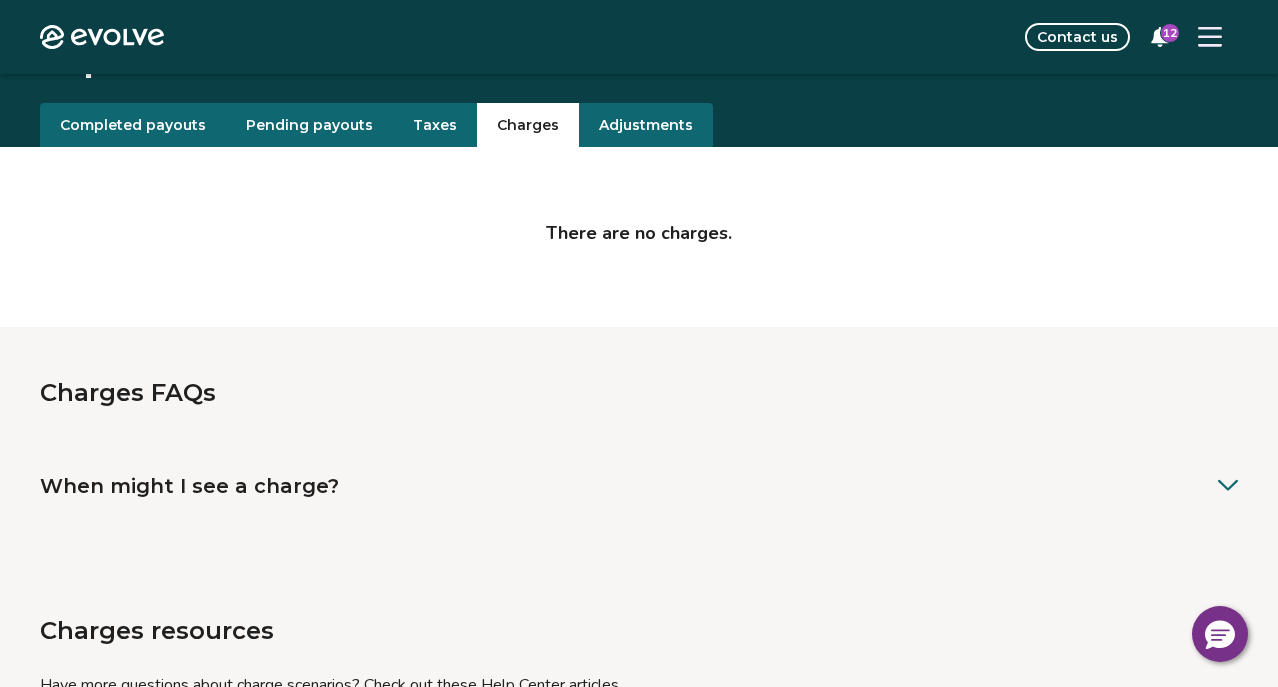 scroll, scrollTop: 0, scrollLeft: 0, axis: both 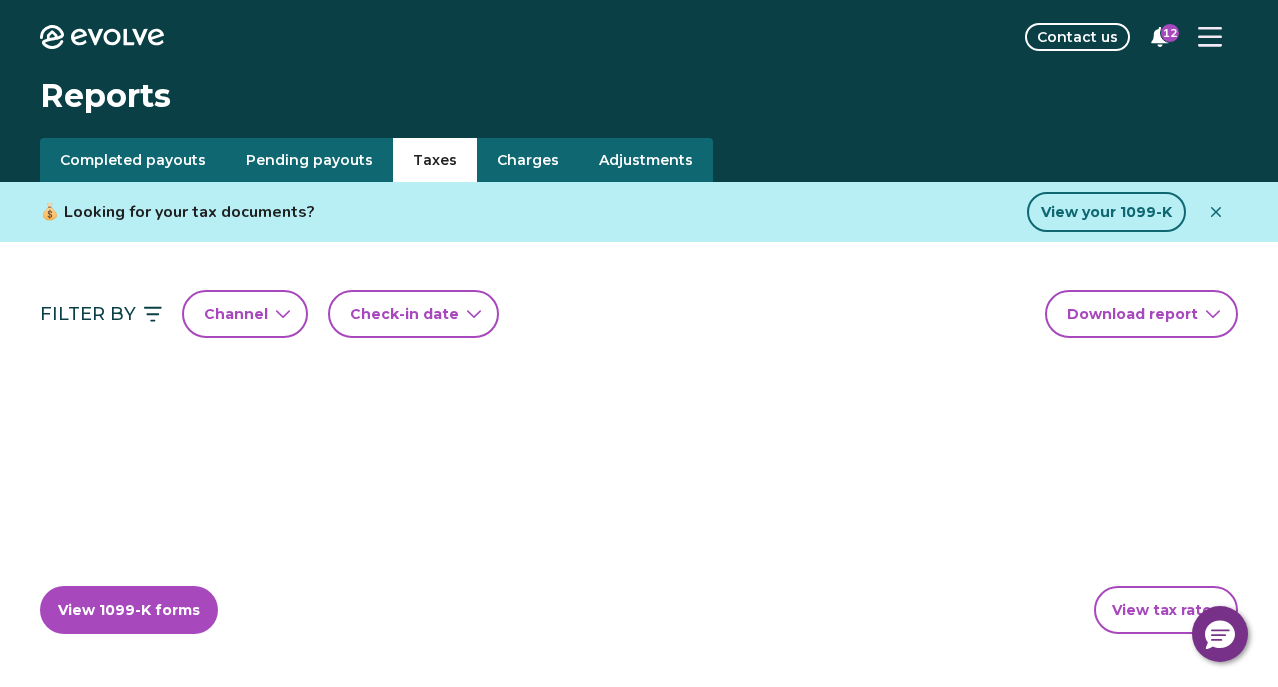 click on "Taxes" at bounding box center [435, 160] 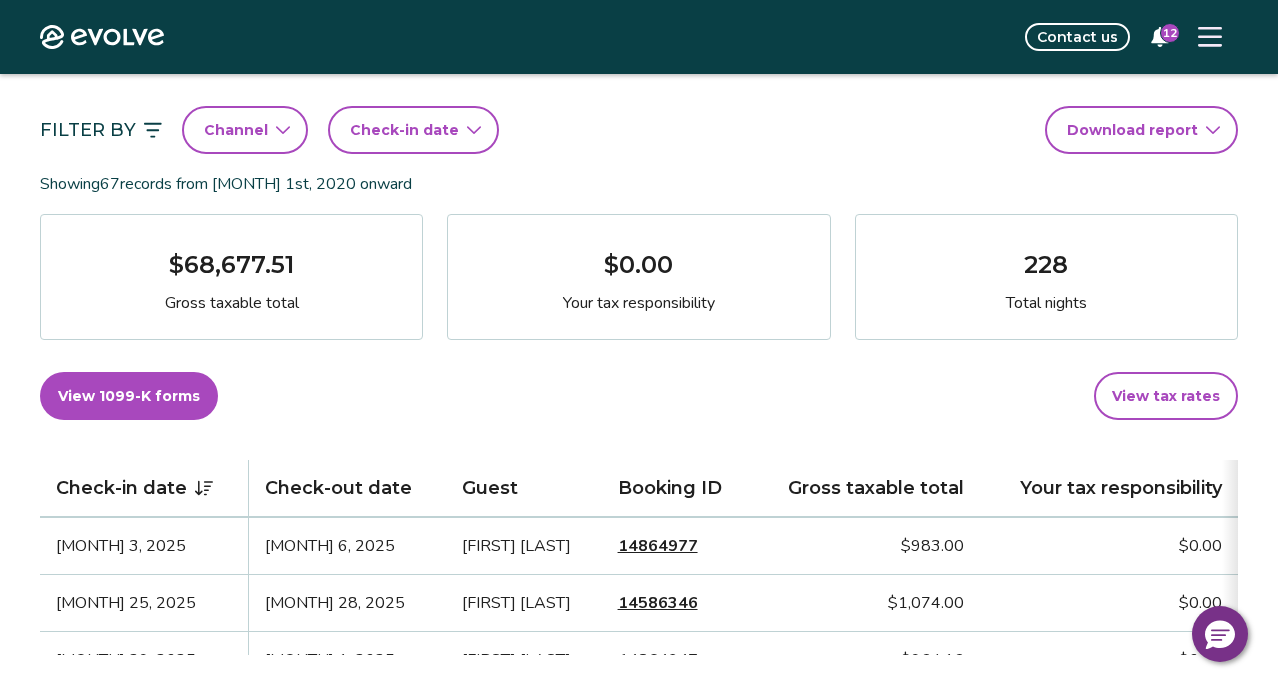 scroll, scrollTop: 183, scrollLeft: 0, axis: vertical 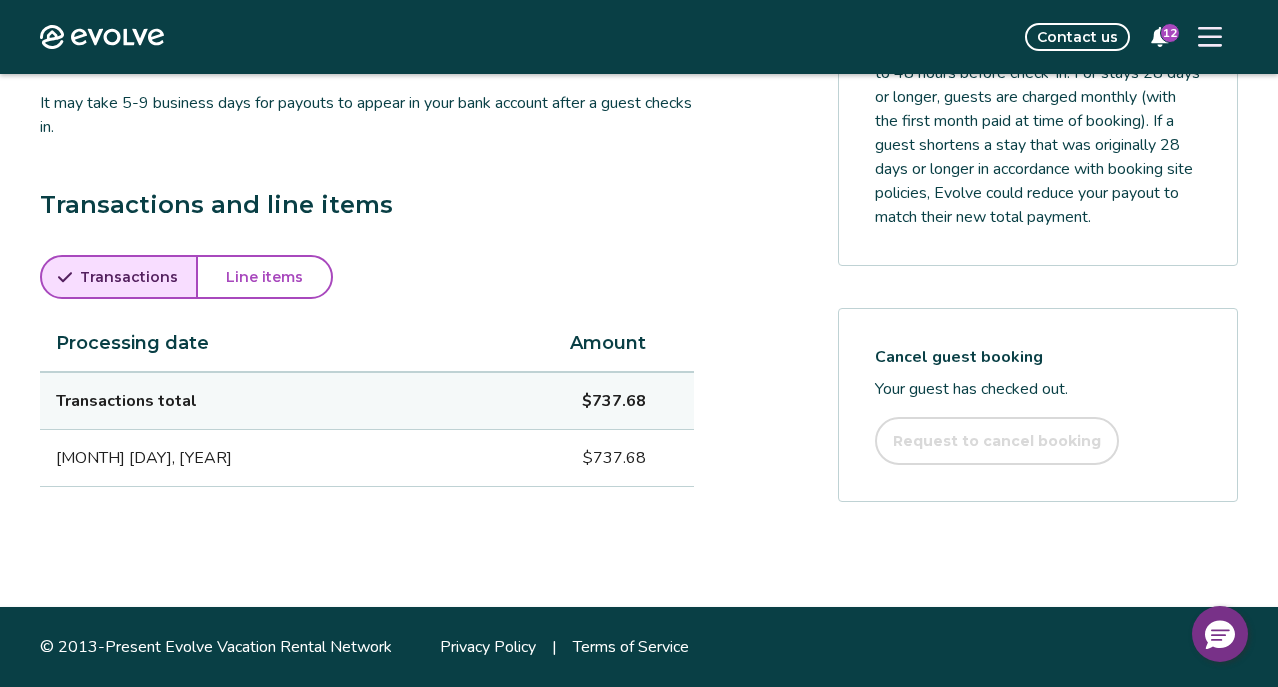 click on "Line items" at bounding box center [264, 277] 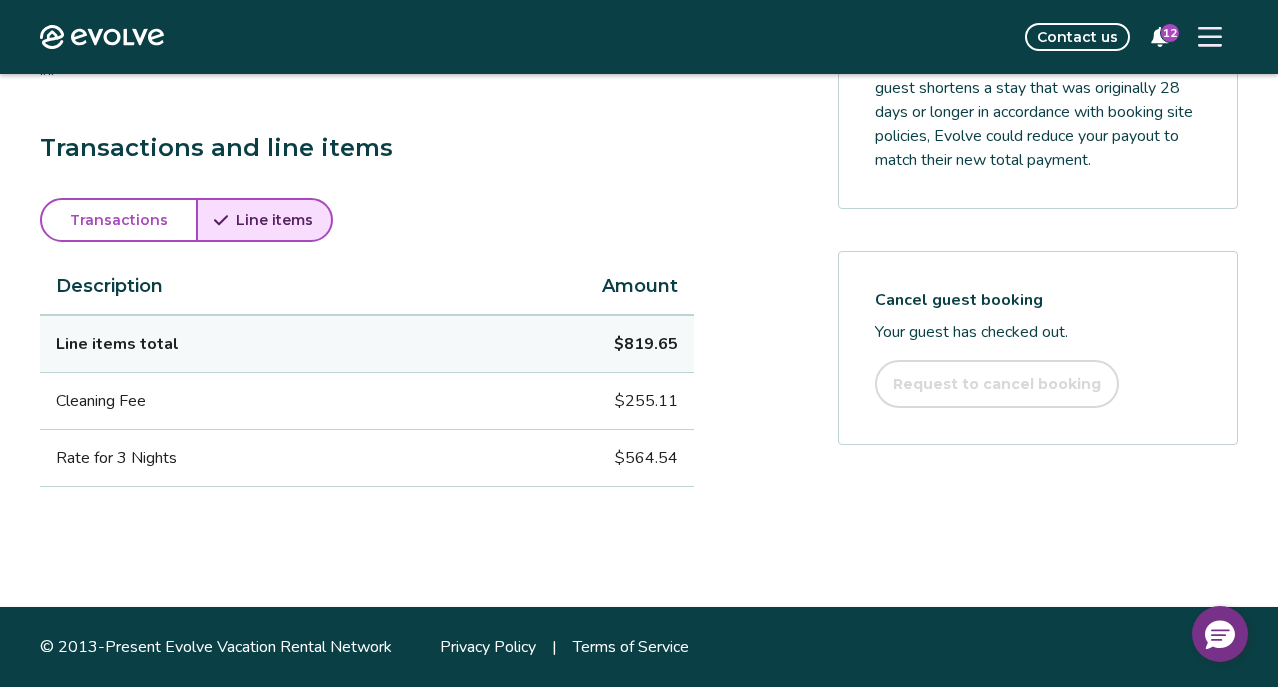 scroll, scrollTop: 1284, scrollLeft: 0, axis: vertical 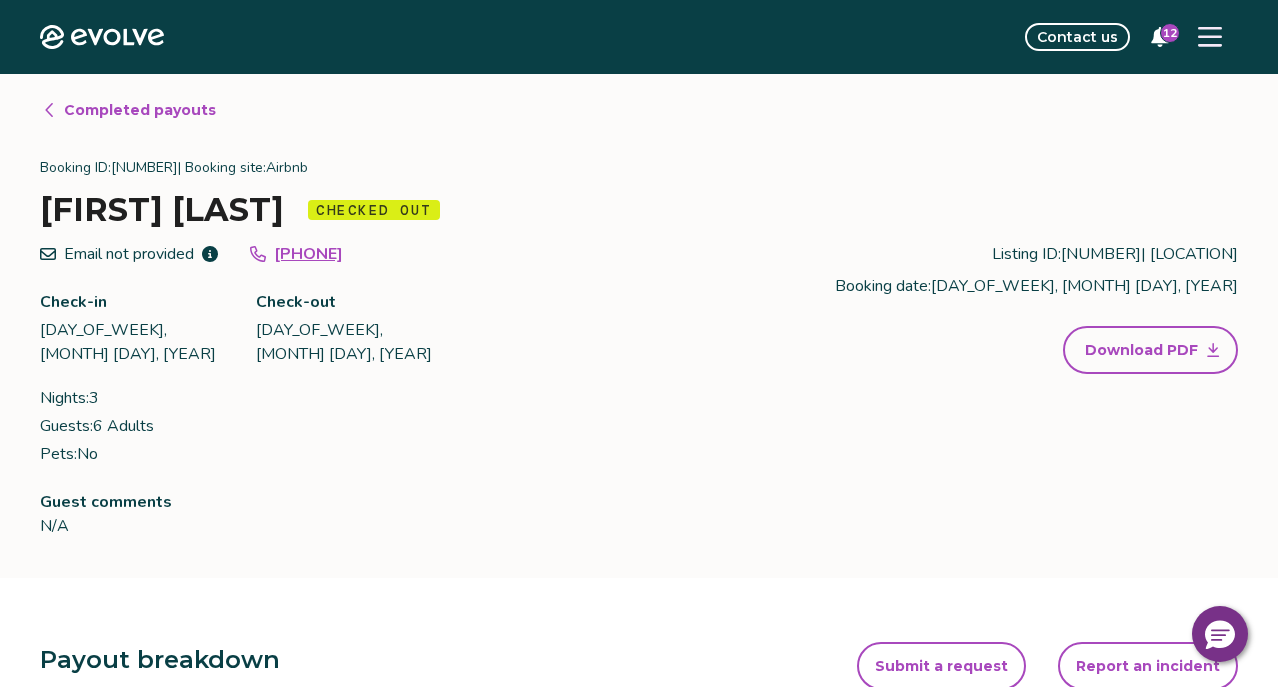 click on "Completed payouts" at bounding box center [140, 110] 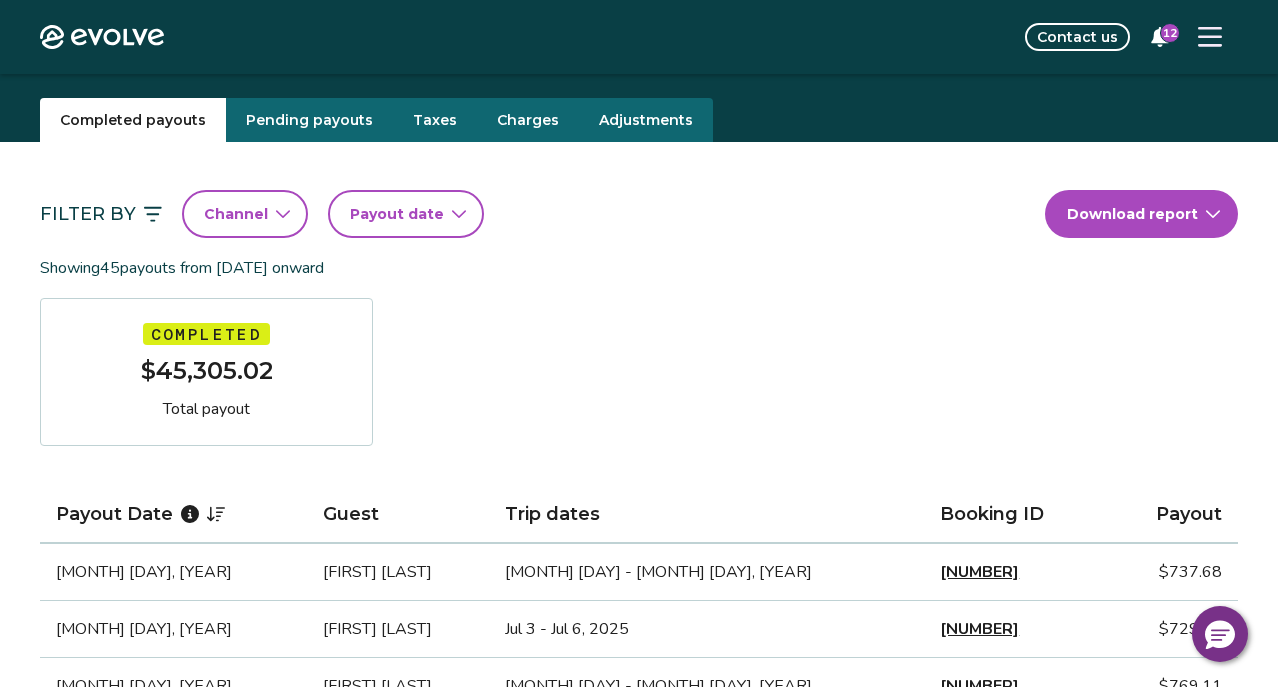 scroll, scrollTop: 41, scrollLeft: 0, axis: vertical 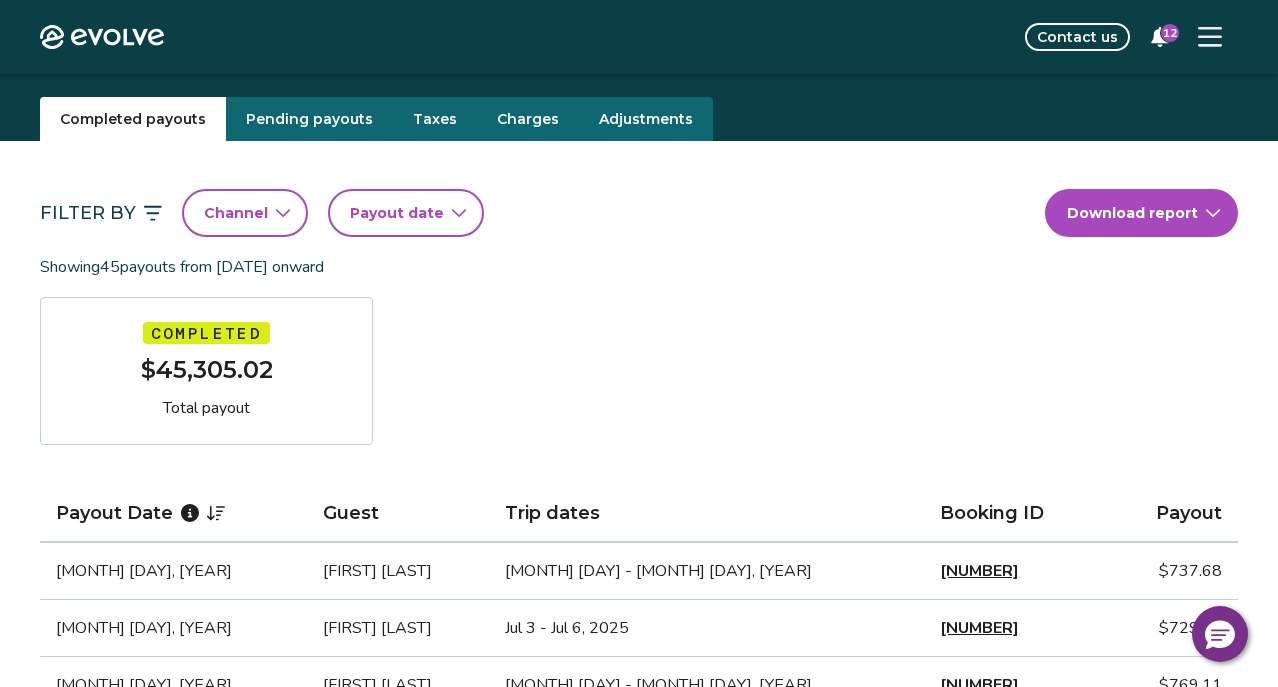 click on "Channel" at bounding box center (245, 213) 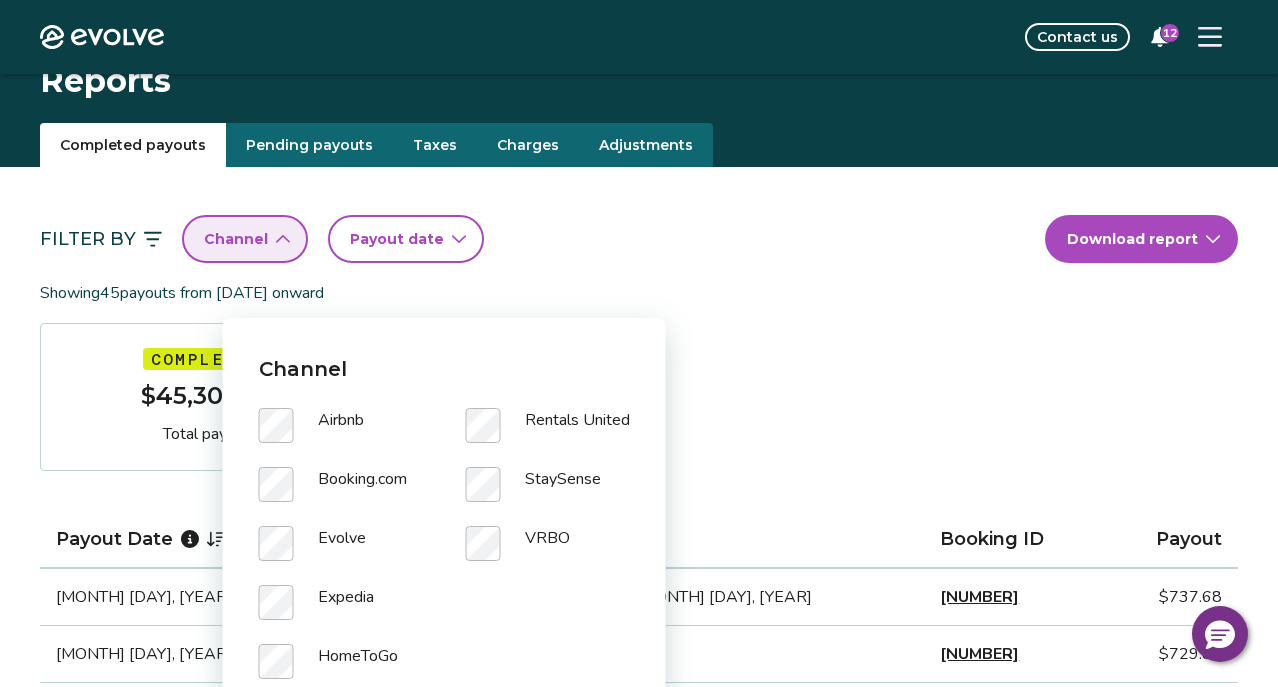 scroll, scrollTop: 0, scrollLeft: 0, axis: both 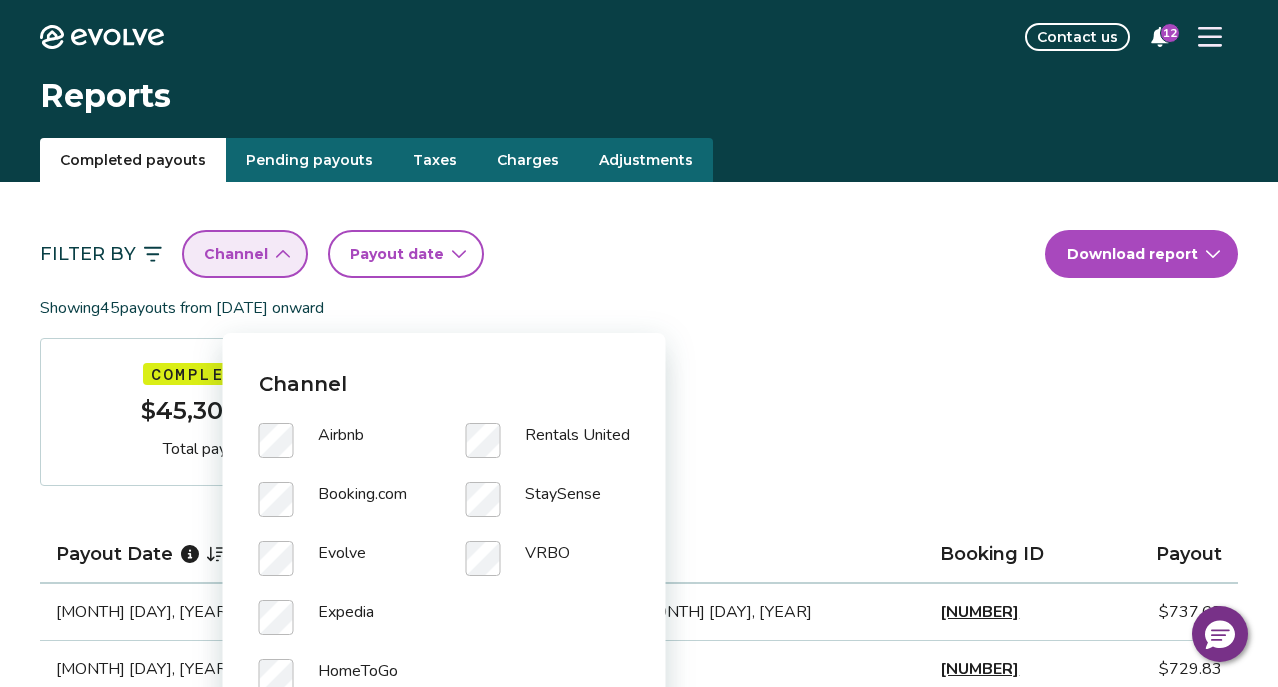 click on "Filter By  Channel Payout date Download   report Showing  45  payouts   from May 1st, 2020 onward Completed $45,305.02 Total payout Payout Date Guest Trip dates Booking ID Payout Jul 9, 2025 Jeanne Senour Jul 7 - Jul 10, 2025 14589652 $737.68 Jul 5, 2025 Albert Bronander Jul 3 - Jul 6, 2025 14813571 $729.83 Jul 1, 2025 Alanna Daley Jun 29 - Jul 2, 2025 14608044 $769.11 Jun 21, 2025 Donna Martone Jun 19 - Jun 22, 2025 14230386 $1,206.49 Jun 16, 2025 Linda Hamel Jun 14 - Jun 19, 2025 14300593 $1,395.58 Jun 1, 2025 Christine Mozonski May 30 - Jun 1, 2025 14453507 $562.22 May 26, 2025 Patricia Sehringer May 24 - May 26, 2025 14594952 $563.08 May 17, 2025 Sandy Y May 15 - May 19, 2025 14365146 $894.90 Mar 13, 2025 Helen Dusel Mar 11 - Mar 17, 2025 14345309 $1,228.40 Feb 22, 2025 William Frank Feb 20 - Feb 23, 2025 14142378 $902.68 Feb 16, 2025 Geoff Scheusner Feb 14 - Feb 17, 2025 14071938 $902.68 Feb 1, 2025 Stevie B. Jan 30 - Feb 2, 2025 13799469 $827.53 Jan 19, 2025 Michael Larguinho Jan 17 - Jan 20, 2025 1 2" at bounding box center (639, 1049) 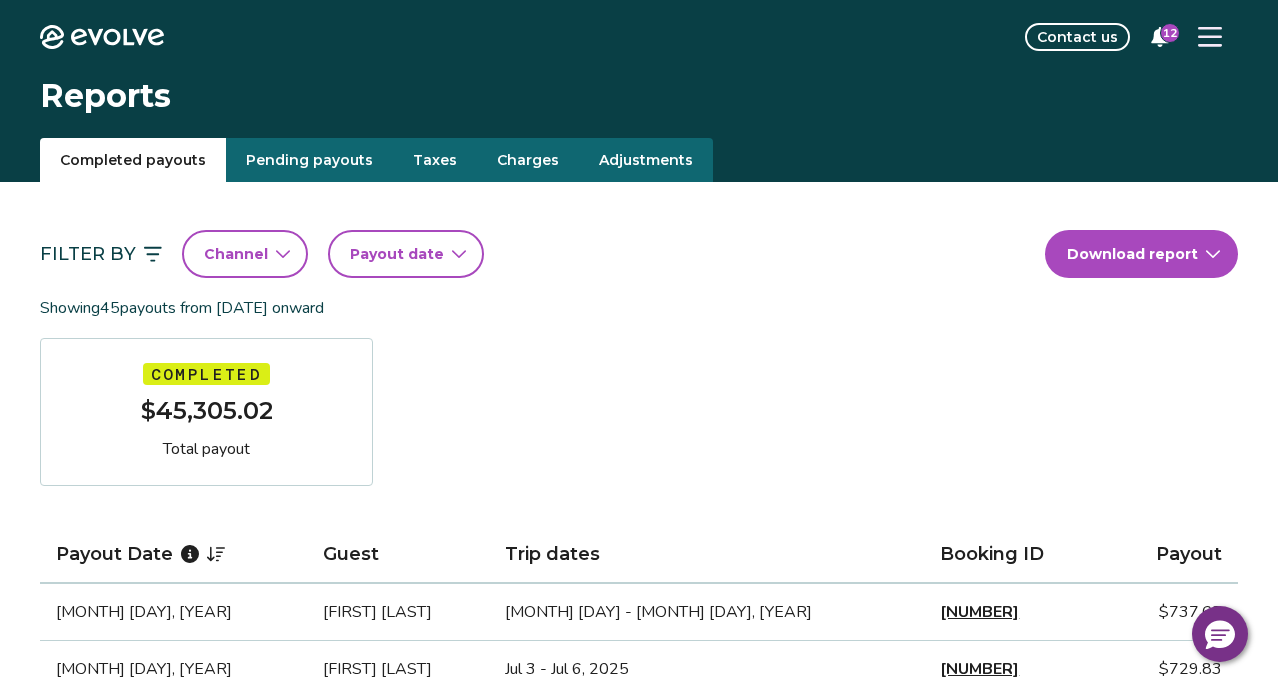 click on "Payout date" at bounding box center [397, 254] 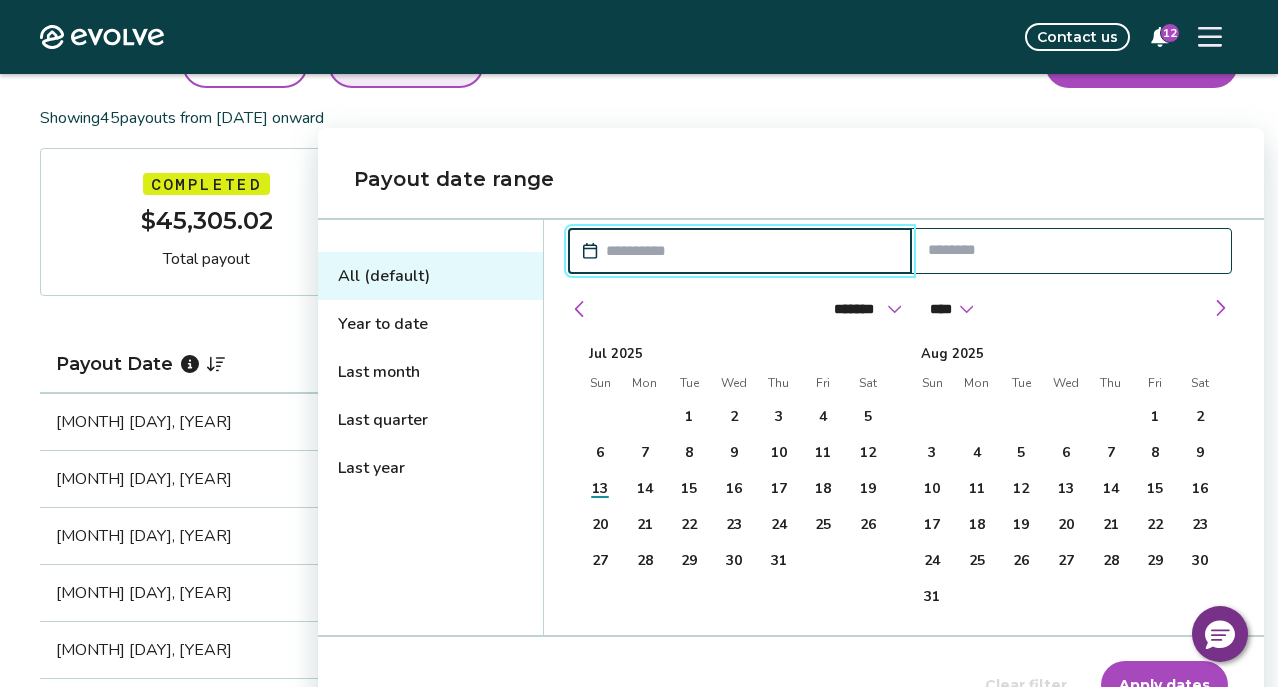 scroll, scrollTop: 162, scrollLeft: 0, axis: vertical 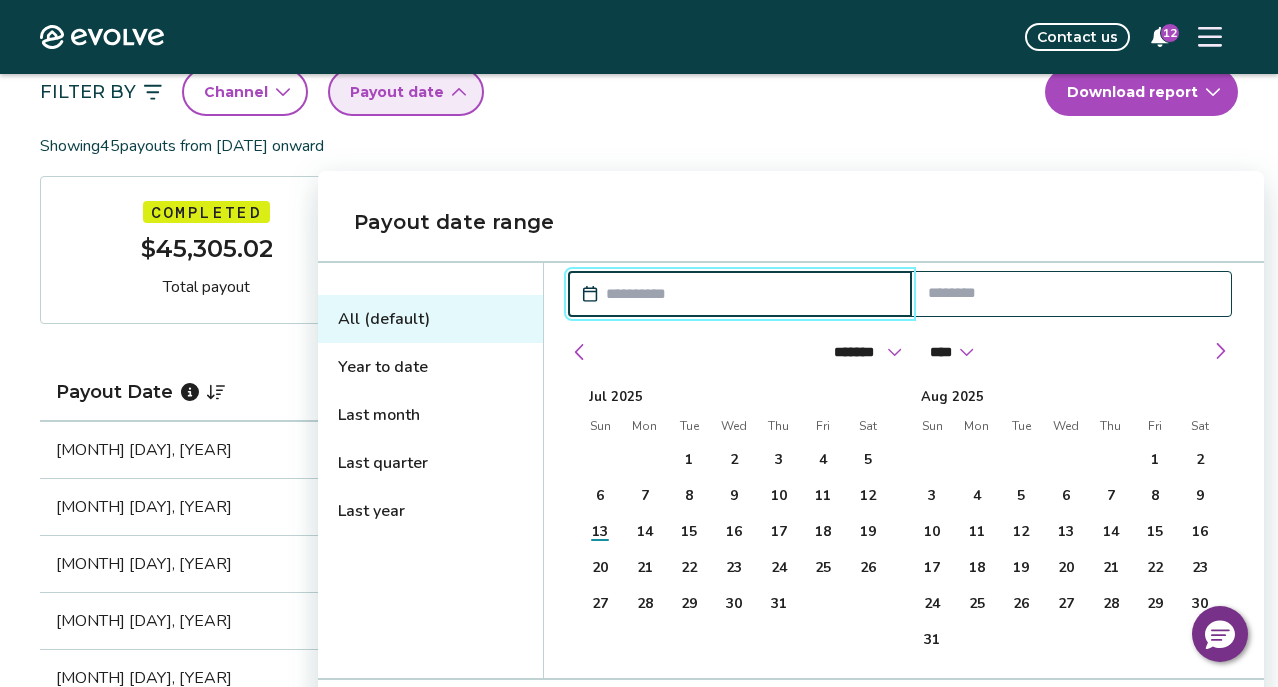 click on "Filter By  Channel Payout date Download   report" at bounding box center [639, 92] 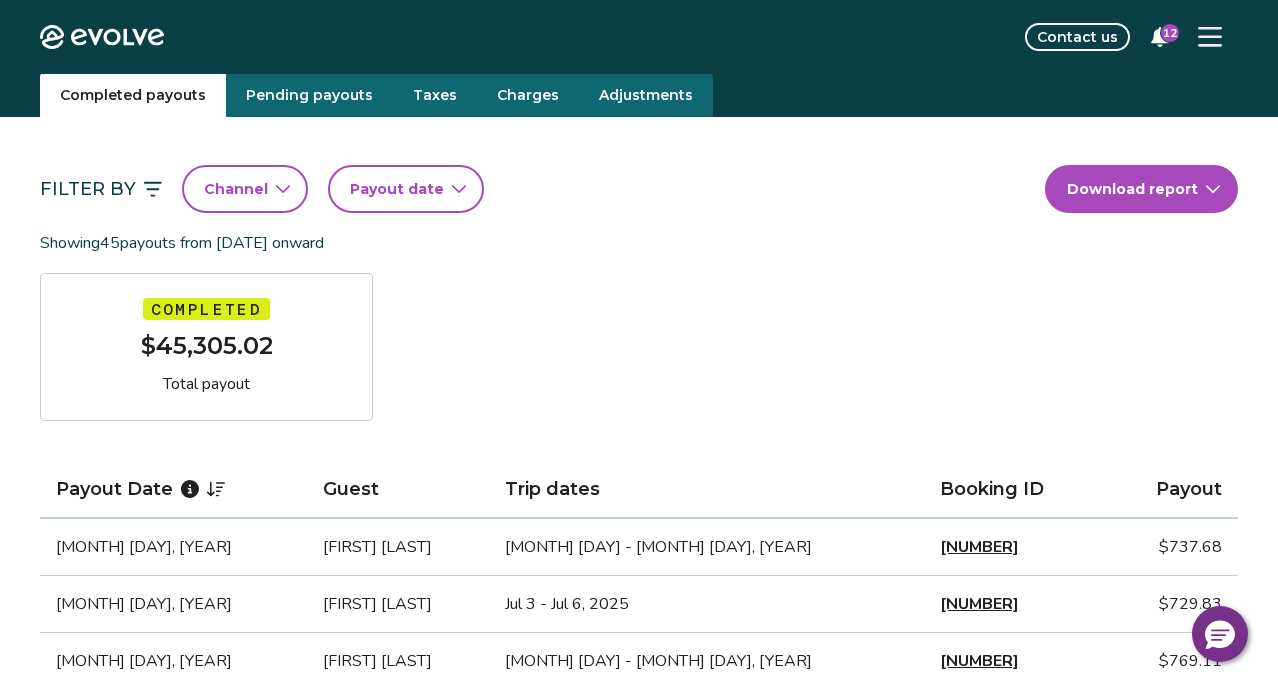 scroll, scrollTop: 0, scrollLeft: 0, axis: both 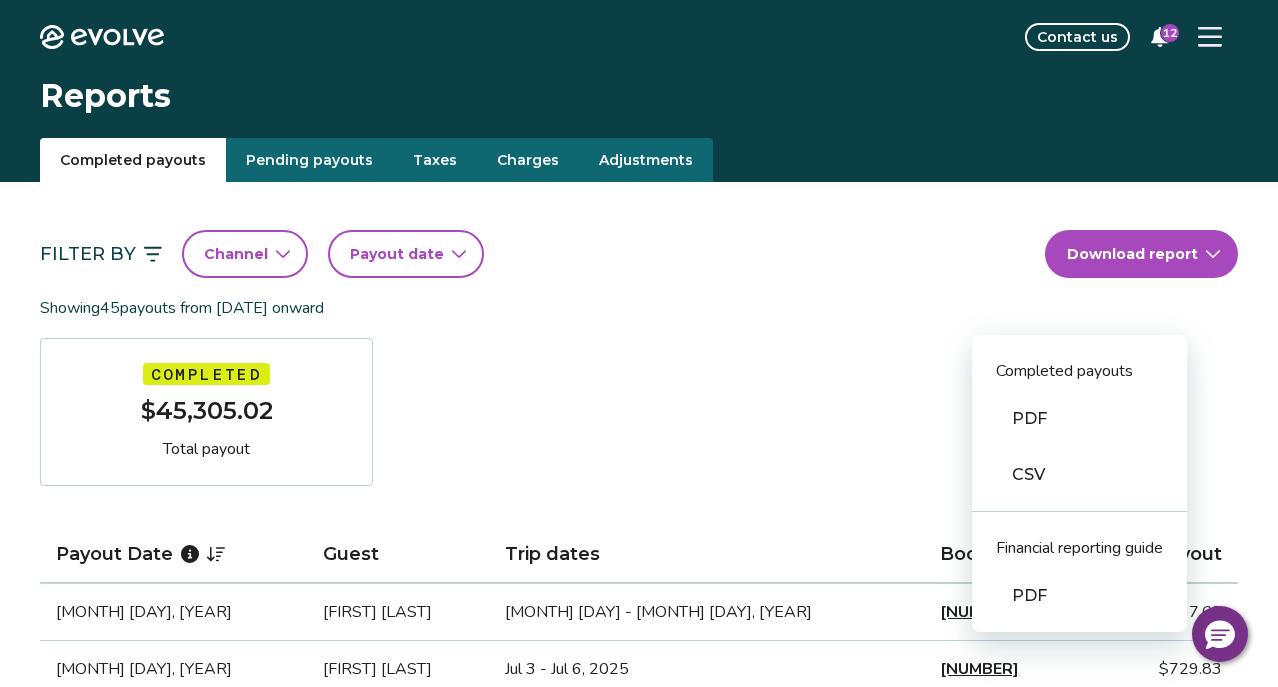 click on "Evolve Contact us 12 Reports Completed payouts Pending payouts Taxes Charges Adjustments Filter By  Channel Payout date Download   report Completed payouts PDF CSV Financial reporting guide PDF Showing  45  payouts   from May 1st, 2020 onward Completed $45,305.02 Total payout Payout Date Guest Trip dates Booking ID Payout Jul 9, 2025 Jeanne Senour Jul 7 - Jul 10, 2025 14589652 $737.68 Jul 5, 2025 Albert Bronander Jul 3 - Jul 6, 2025 14813571 $729.83 Jul 1, 2025 Alanna Daley Jun 29 - Jul 2, 2025 14608044 $769.11 Jun 21, 2025 Donna Martone Jun 19 - Jun 22, 2025 14230386 $1,206.49 Jun 16, 2025 Linda Hamel Jun 14 - Jun 19, 2025 14300593 $1,395.58 Jun 1, 2025 Christine Mozonski May 30 - Jun 1, 2025 14453507 $562.22 May 26, 2025 Patricia Sehringer May 24 - May 26, 2025 14594952 $563.08 May 17, 2025 Sandy Y May 15 - May 19, 2025 14365146 $894.90 Mar 13, 2025 Helen Dusel Mar 11 - Mar 17, 2025 14345309 $1,228.40 Feb 22, 2025 William Frank Feb 20 - Feb 23, 2025 14142378 $902.68 Feb 16, 2025 Geoff Scheusner 14071938 1" at bounding box center (639, 1463) 